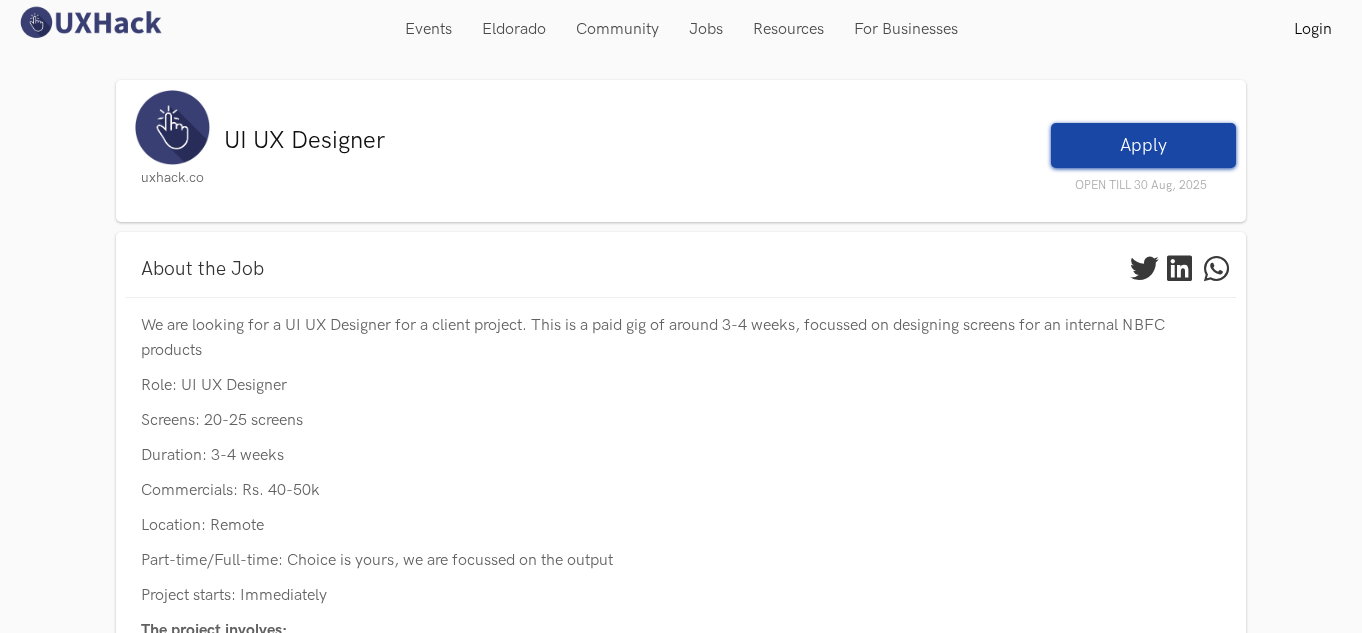 scroll, scrollTop: 0, scrollLeft: 0, axis: both 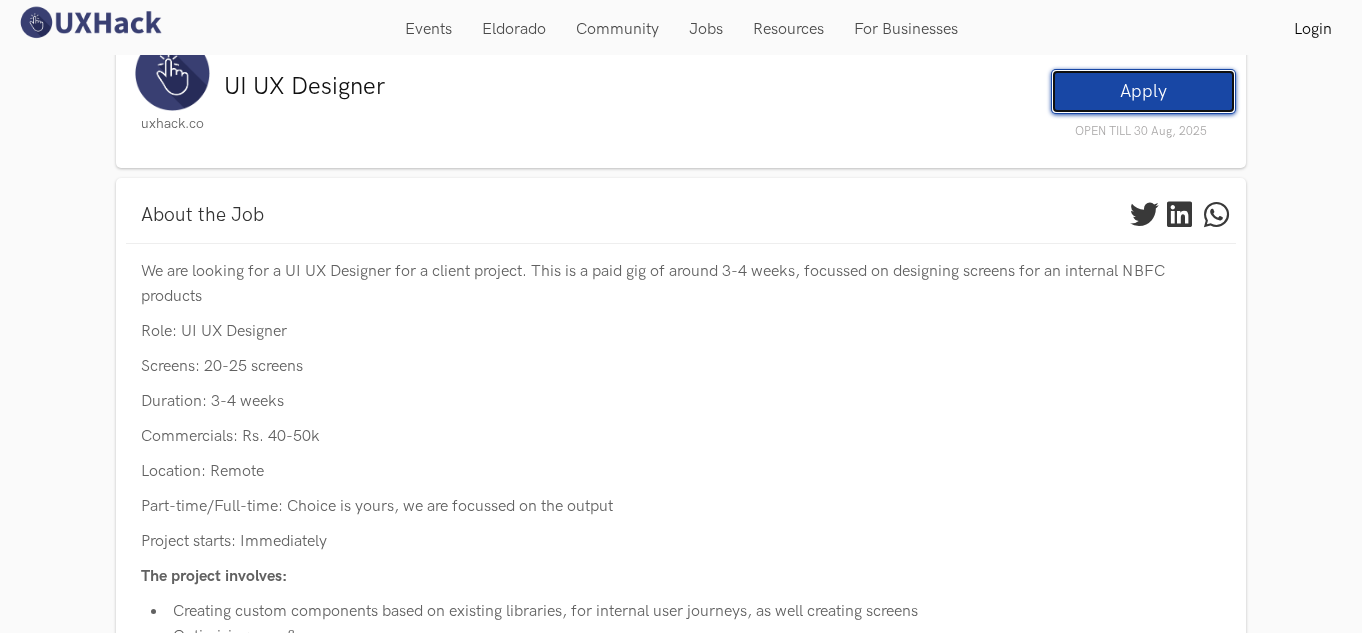 click on "Apply" at bounding box center [1143, 91] 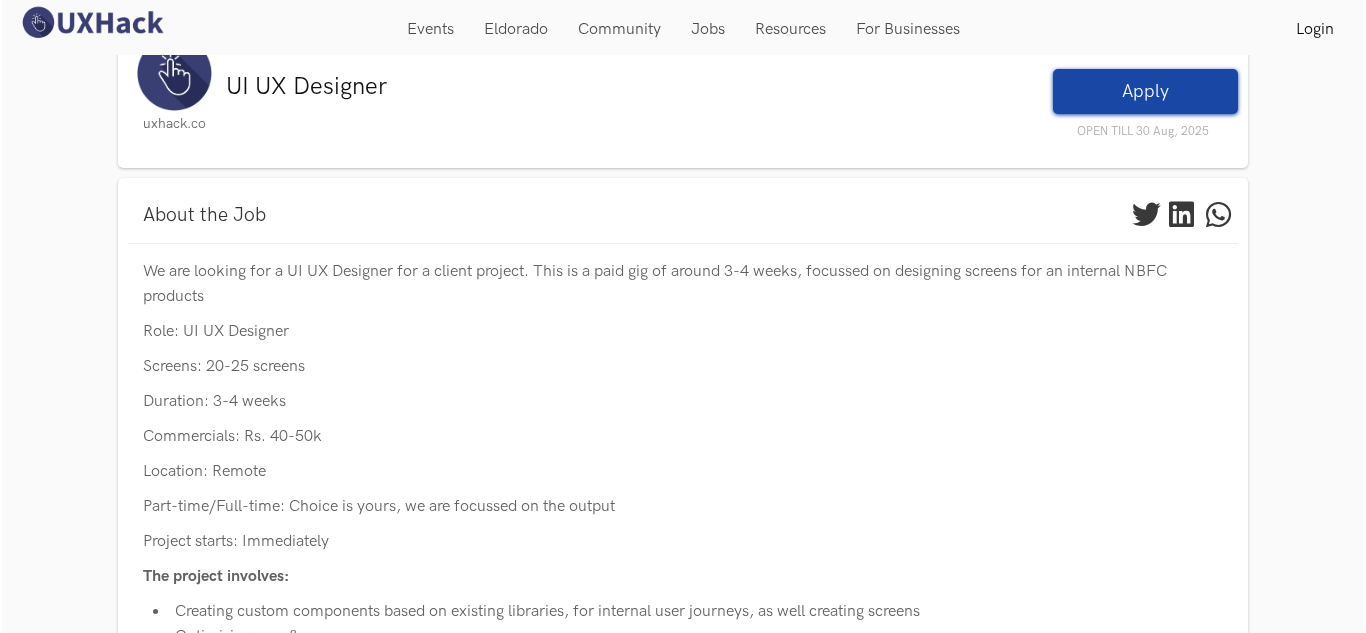 scroll, scrollTop: 0, scrollLeft: 0, axis: both 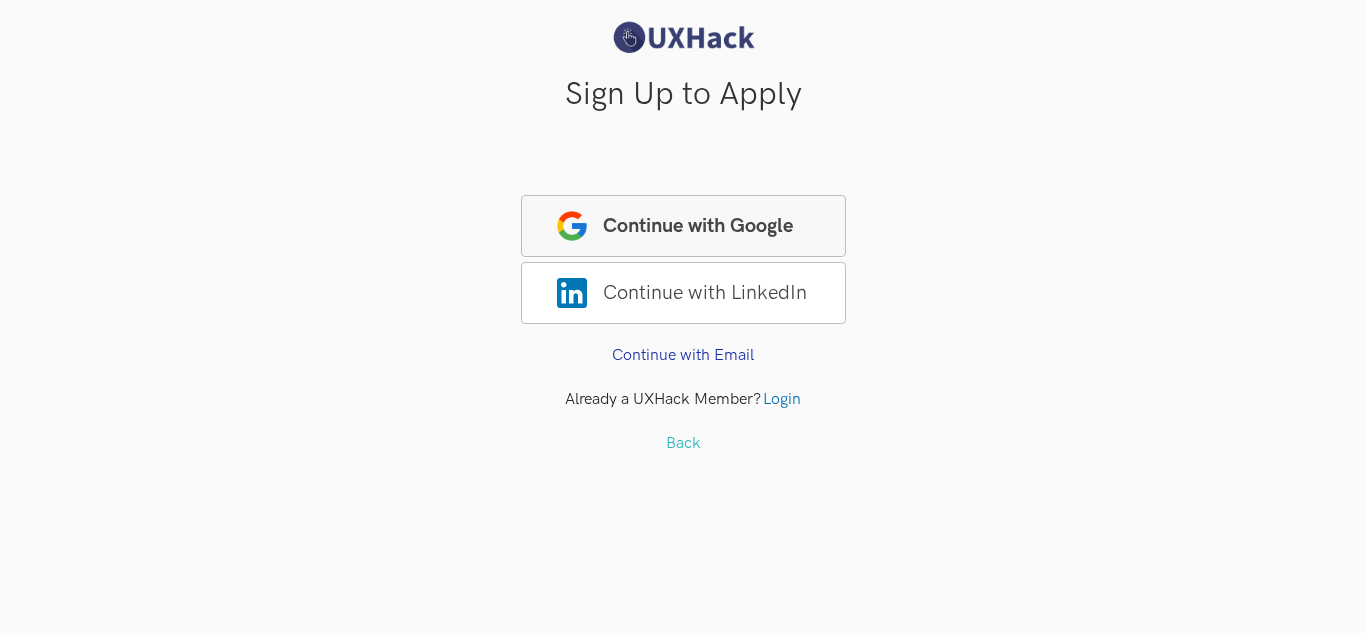 click on "Continue with Google" at bounding box center [683, 226] 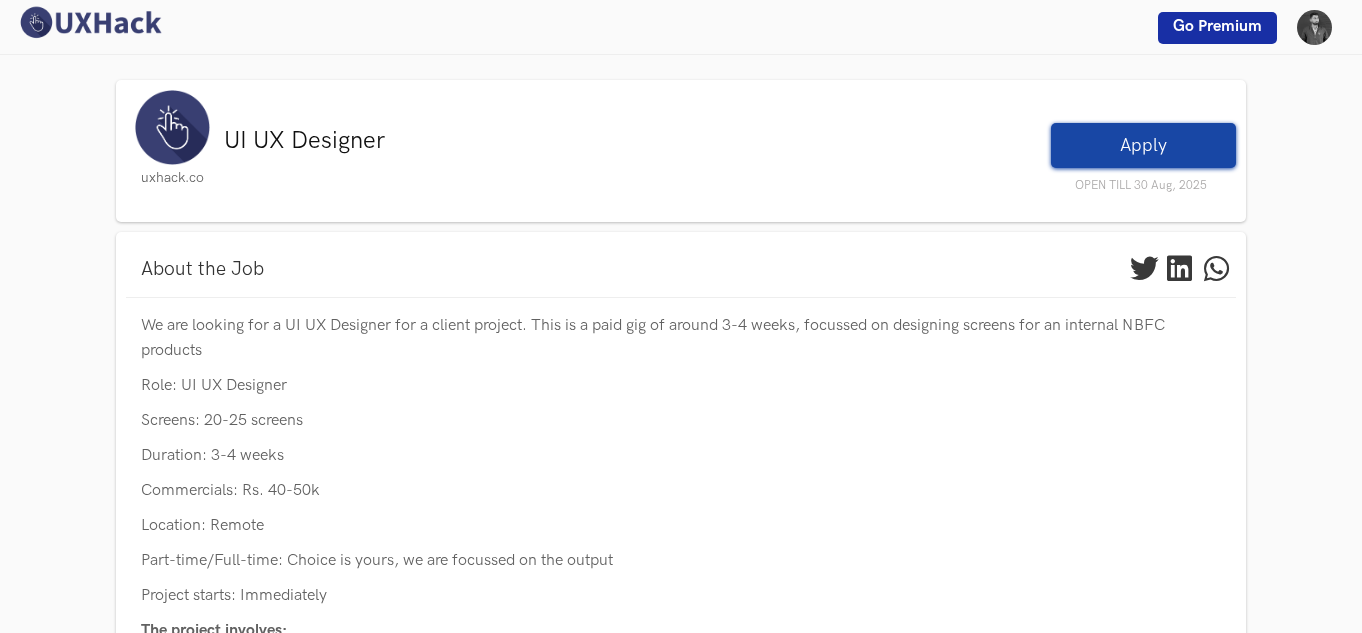 scroll, scrollTop: 0, scrollLeft: 0, axis: both 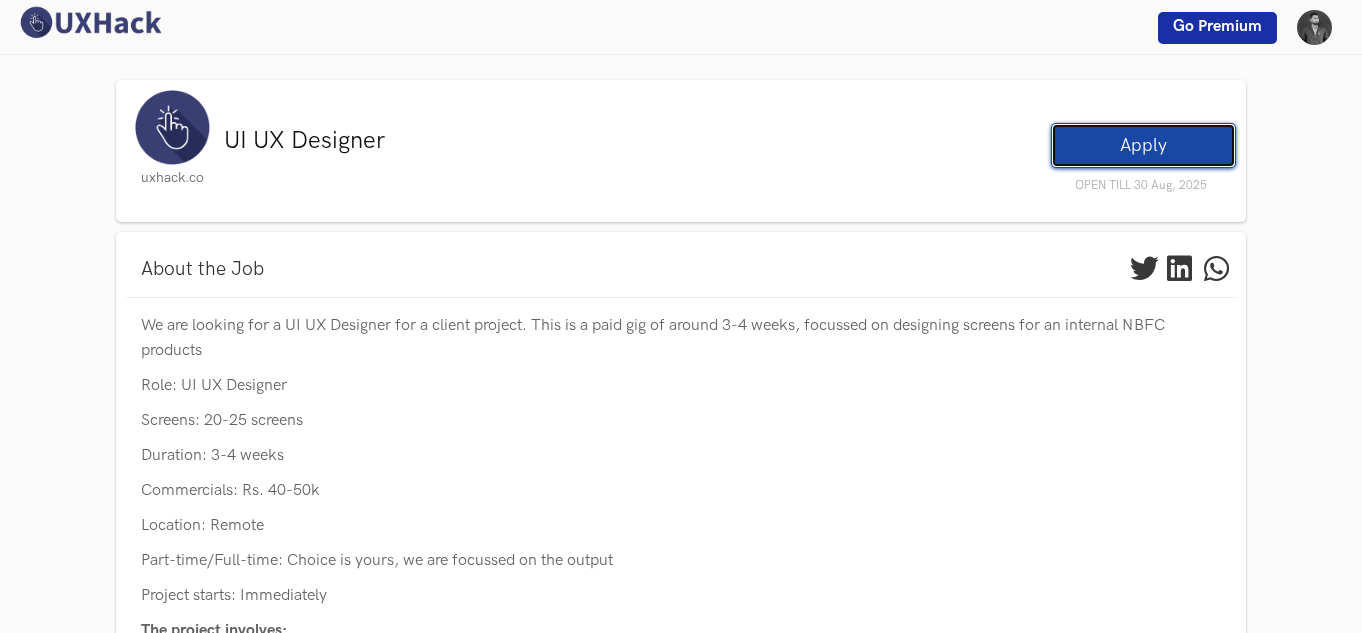 click on "Apply" at bounding box center [1143, 145] 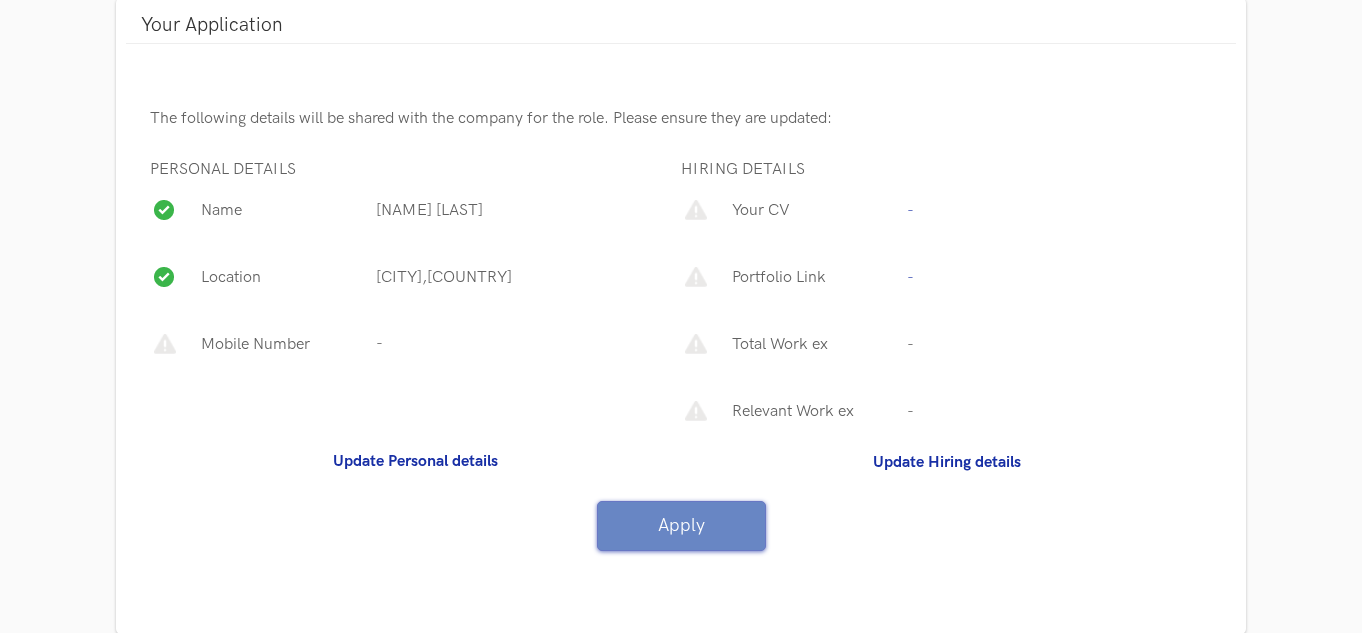 scroll, scrollTop: 341, scrollLeft: 0, axis: vertical 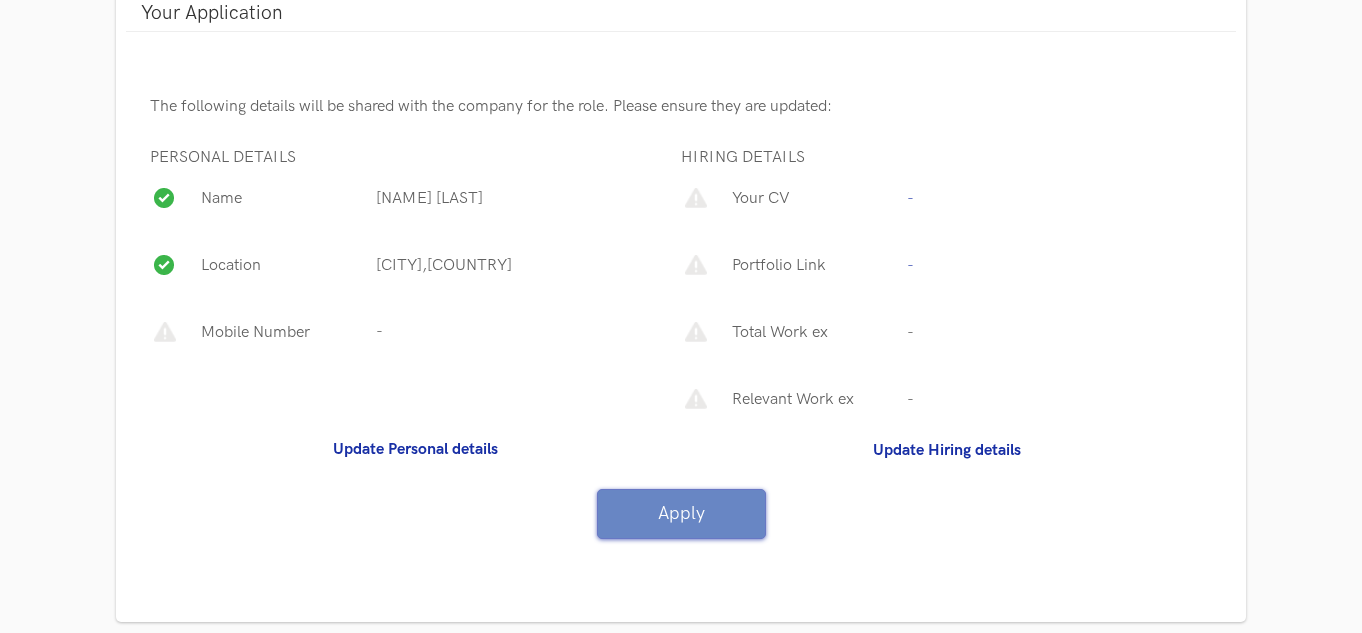 click on "-" at bounding box center (908, 198) 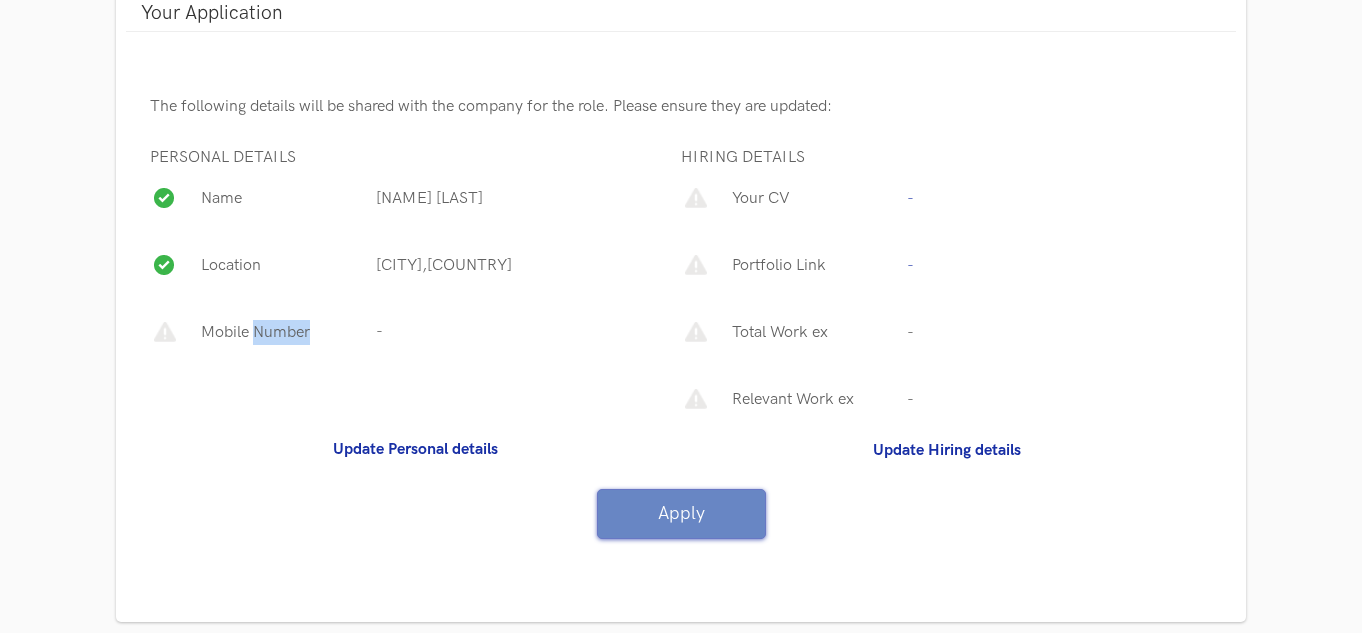 click on "Mobile Number" at bounding box center (282, 337) 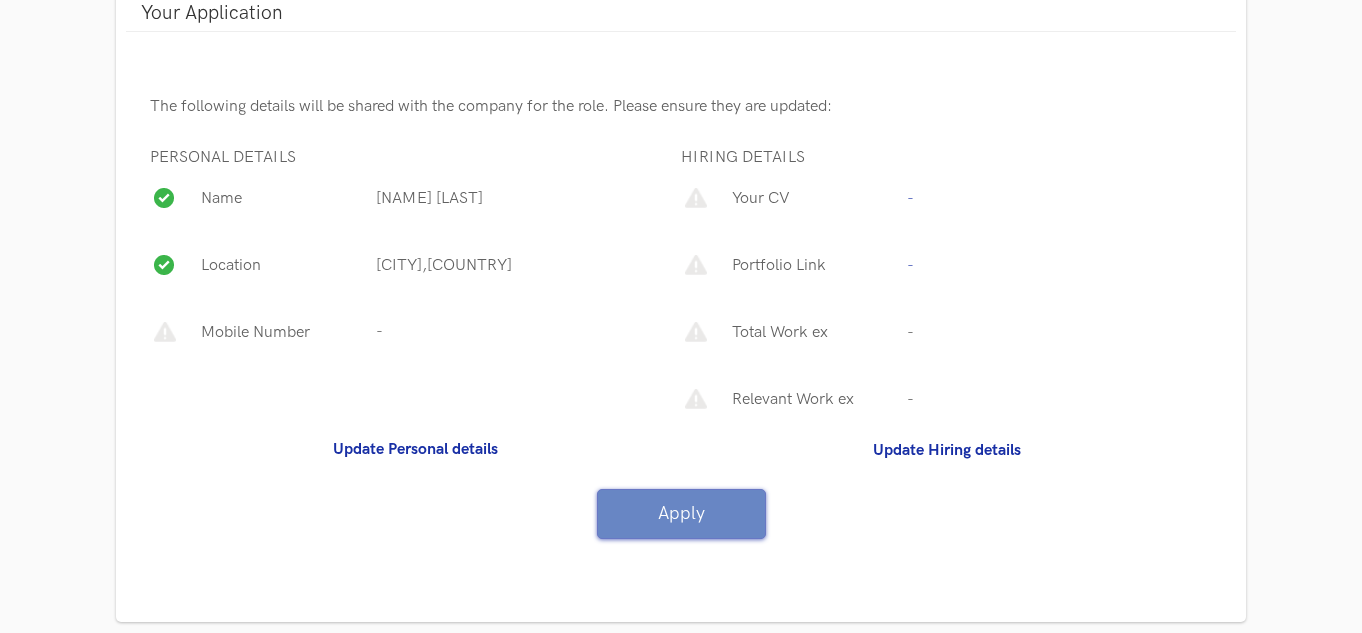 click on "Mobile Number" at bounding box center [283, 332] 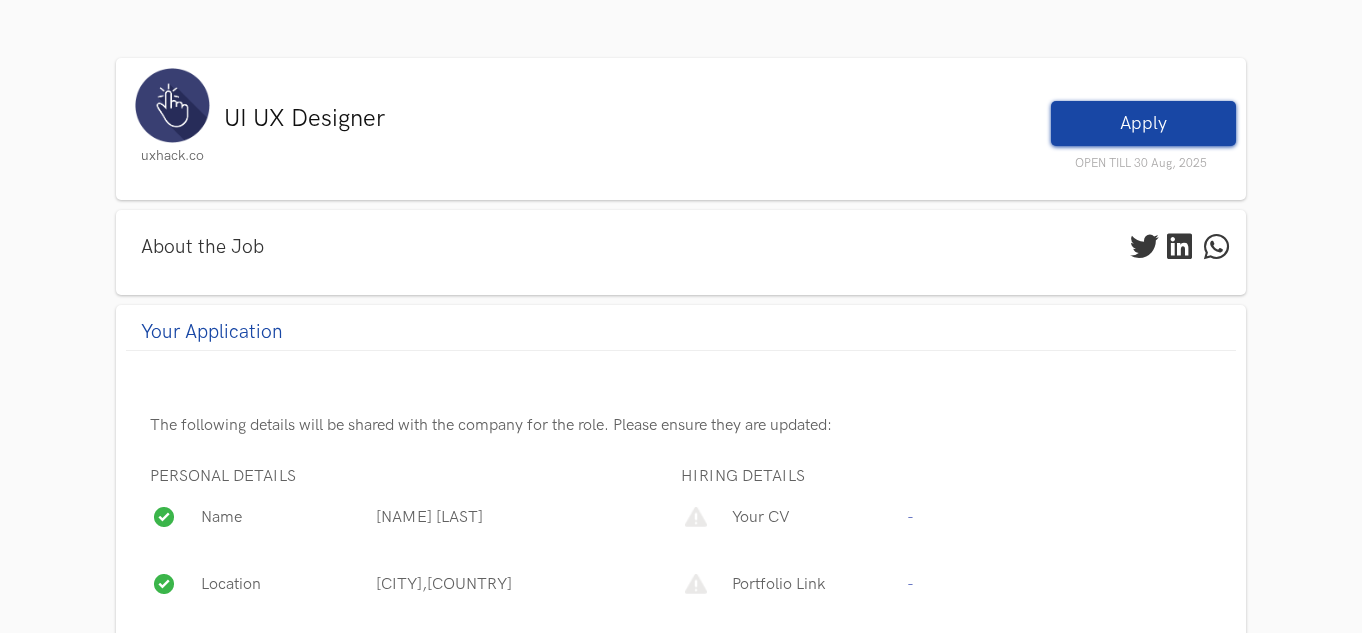 scroll, scrollTop: 400, scrollLeft: 0, axis: vertical 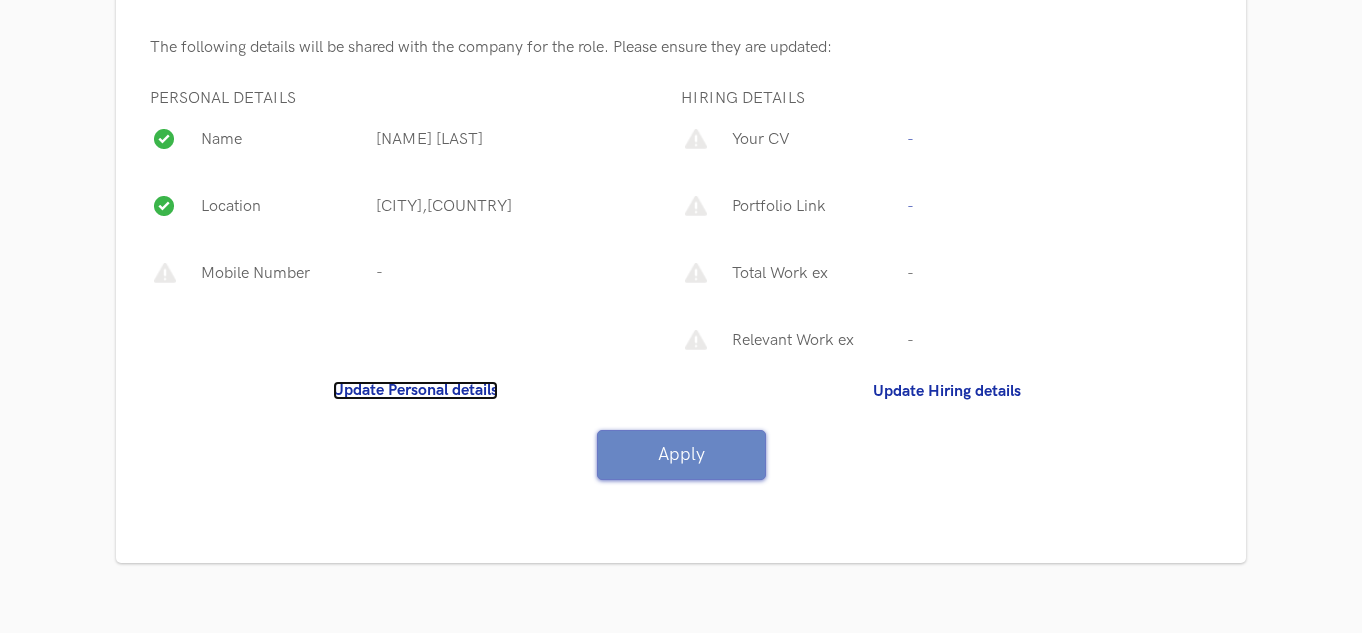 click on "Update Personal details" at bounding box center [415, 390] 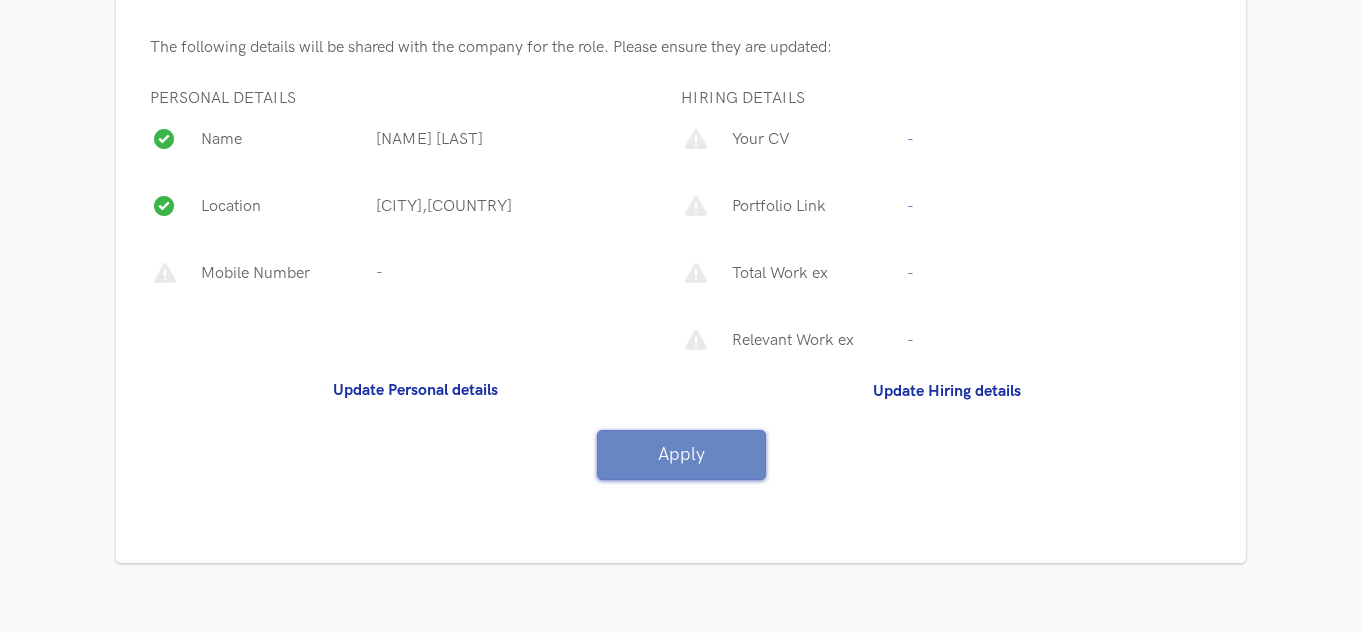click on "Portfolio Link -" at bounding box center (946, 211) 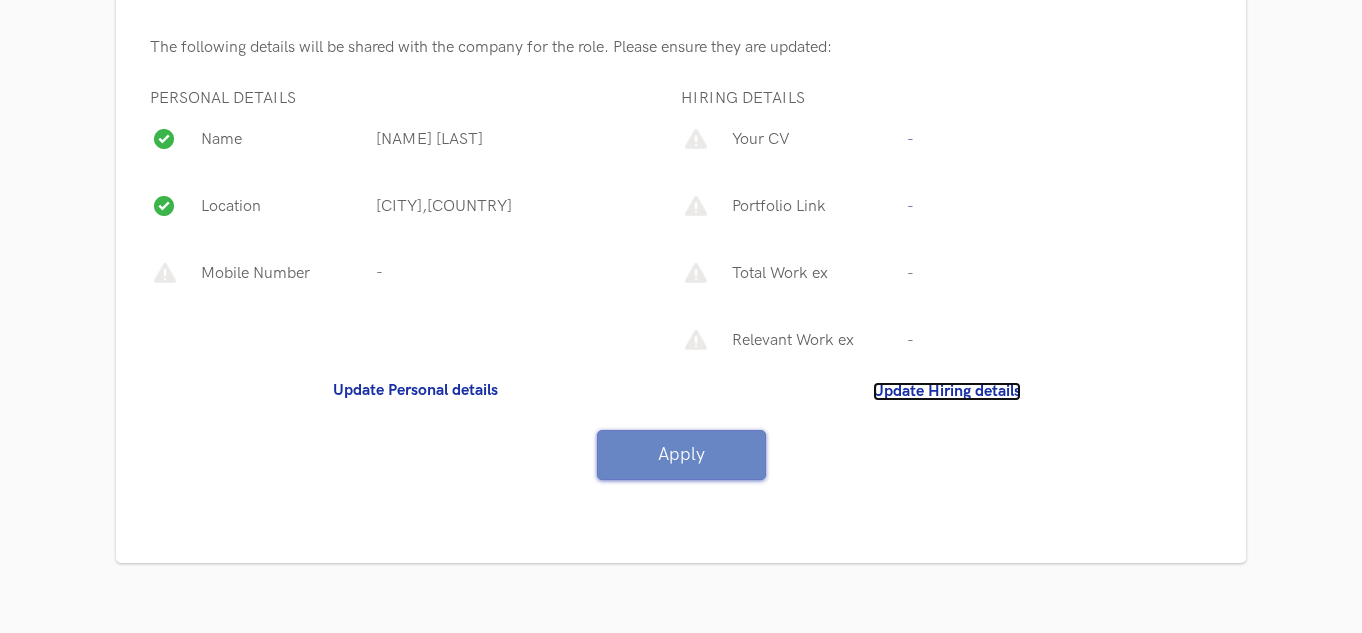 click on "Update Hiring details" at bounding box center (947, 391) 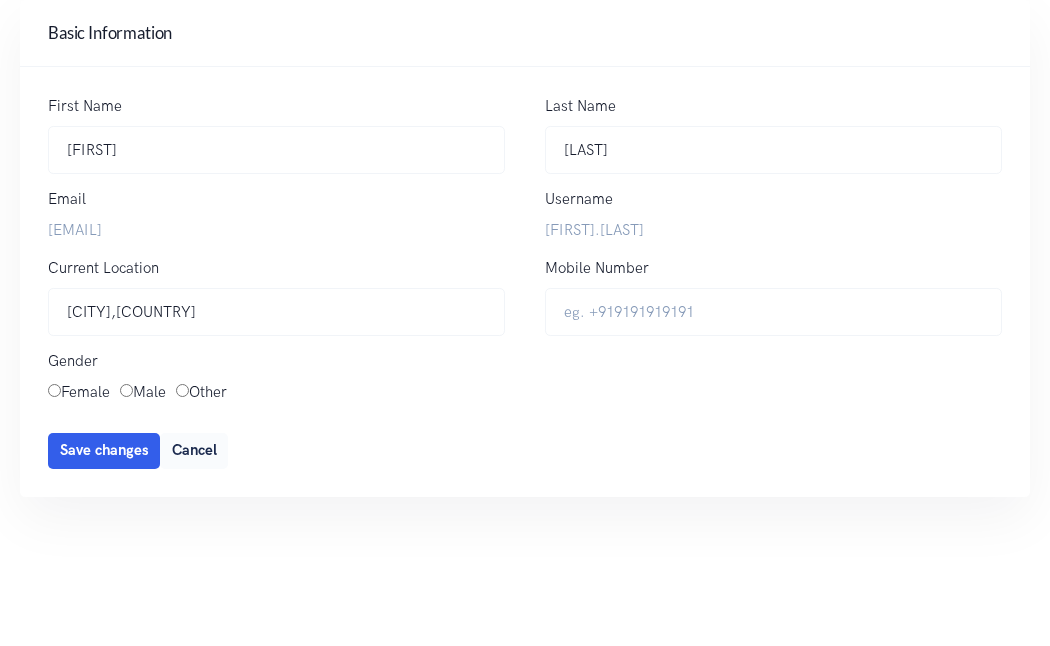 scroll, scrollTop: 0, scrollLeft: 0, axis: both 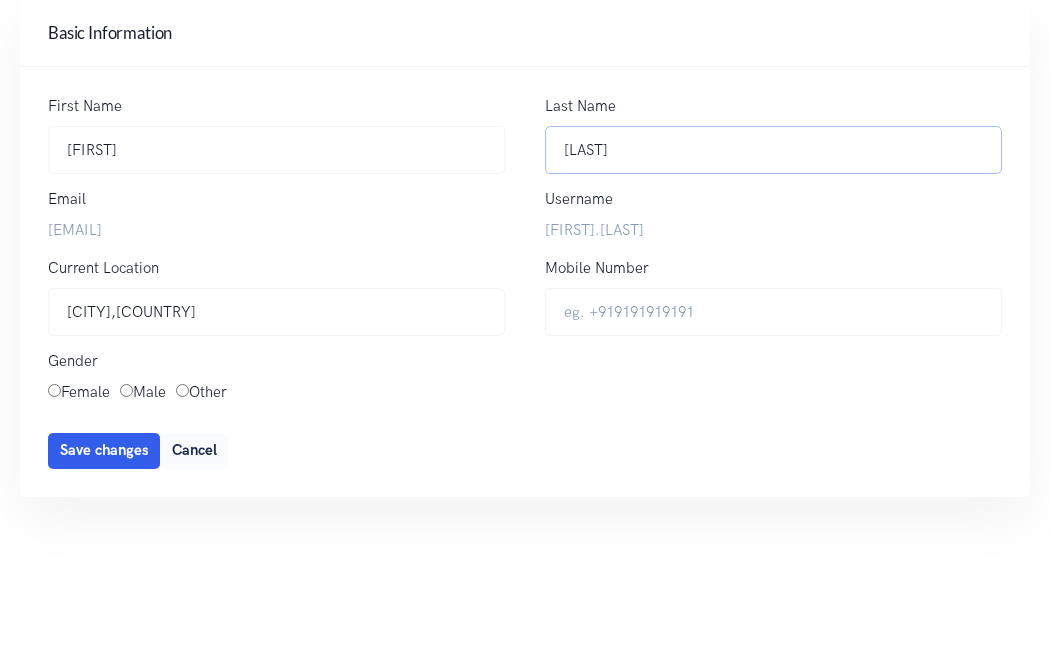 click on "[LAST]" at bounding box center [773, 150] 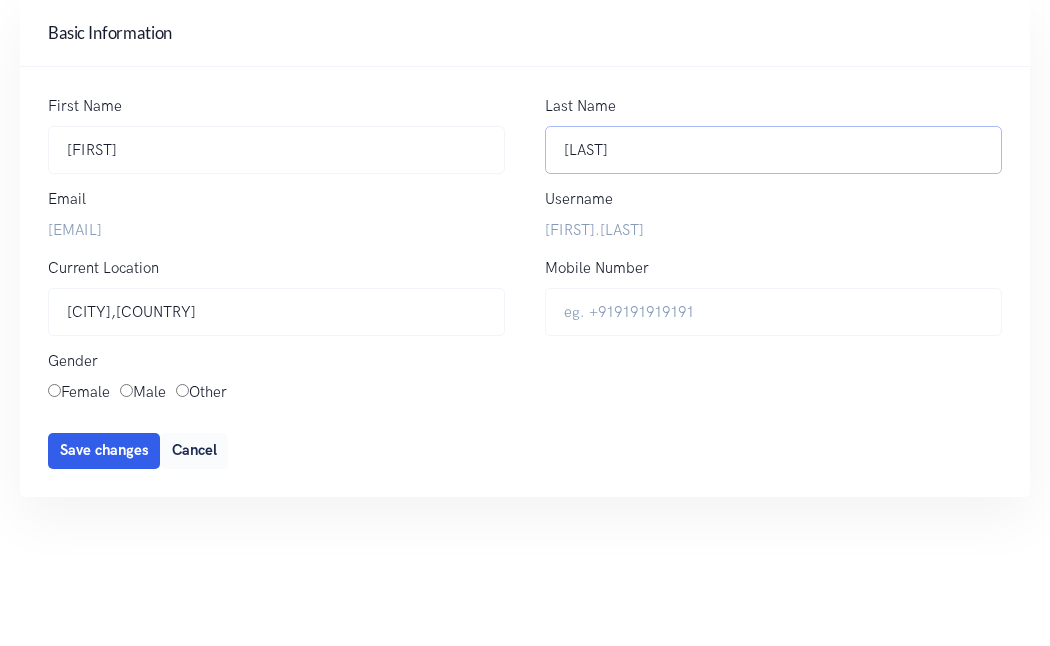 type on "bhati" 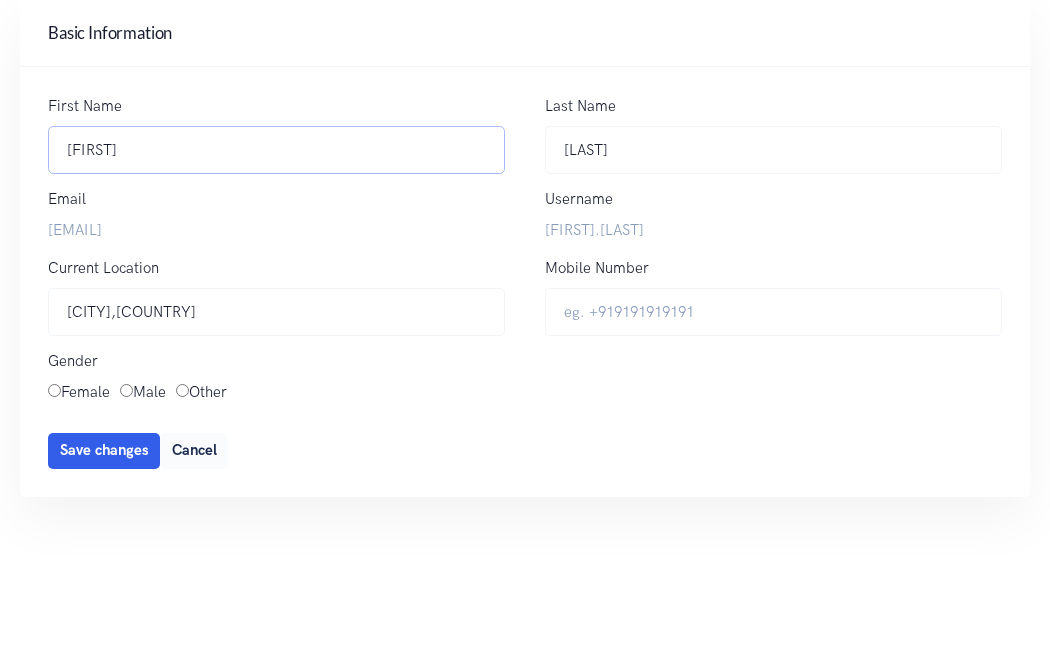 click on "Ram" at bounding box center (276, 150) 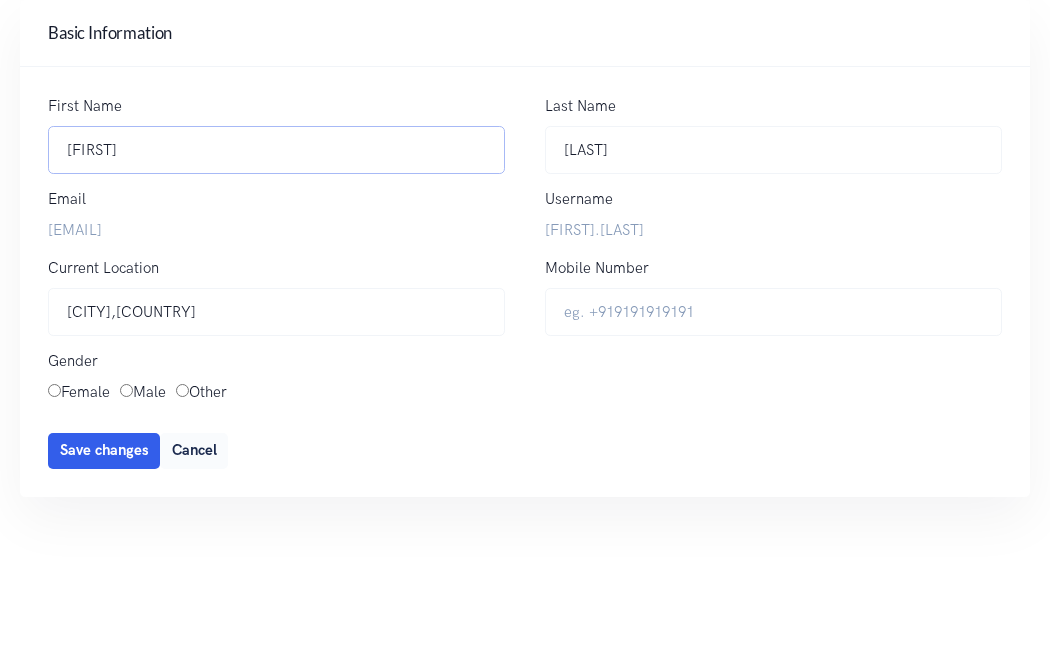 type on "[FIRST]" 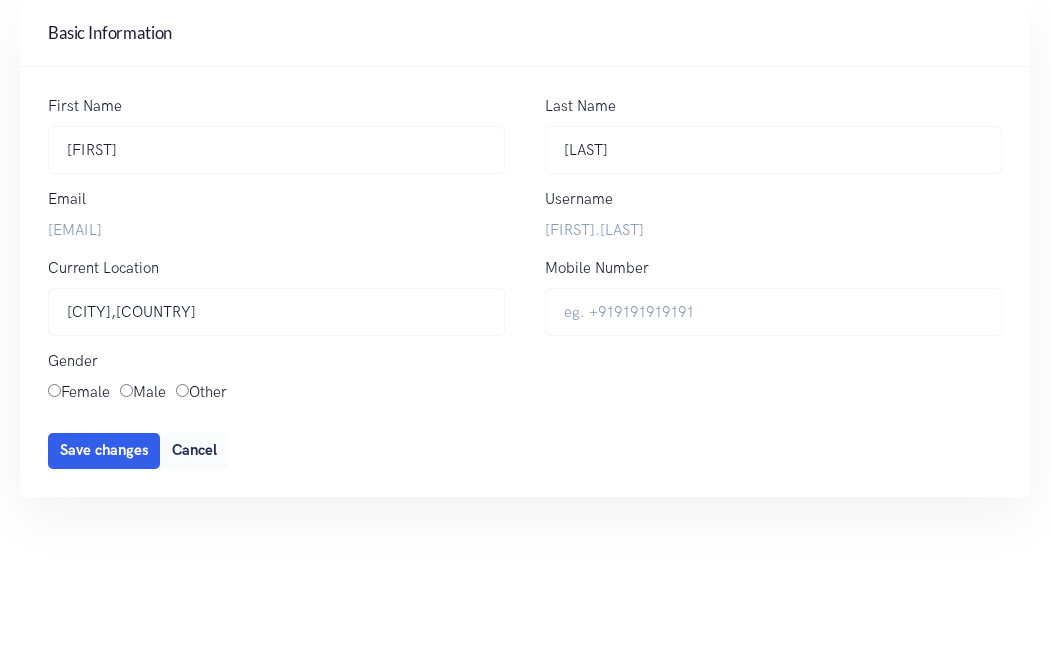 click on "Male" at bounding box center (126, 390) 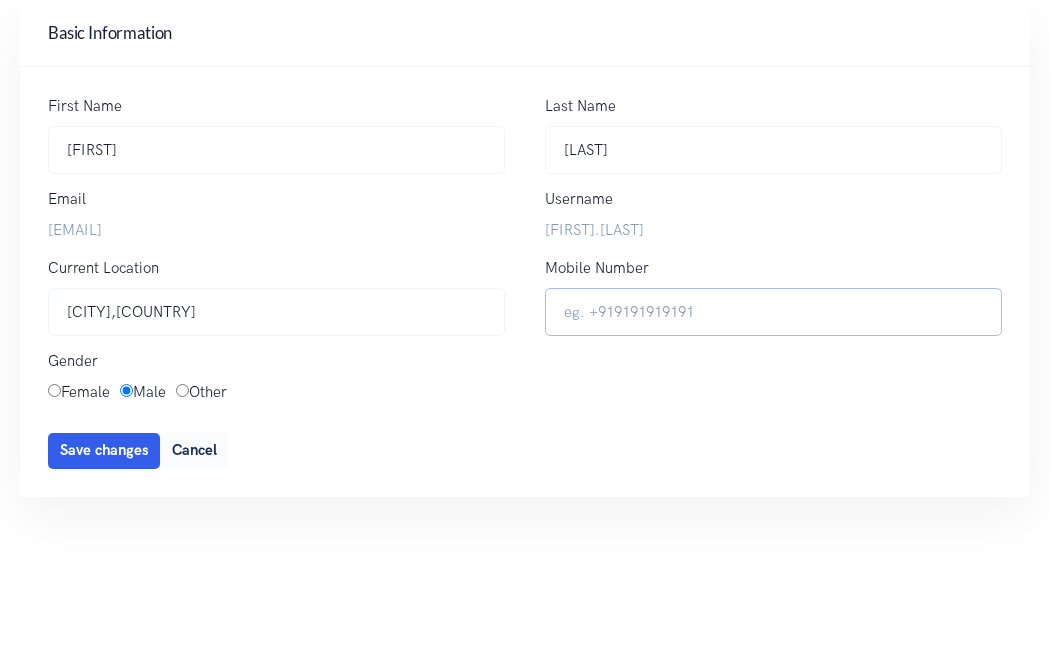 click on "Mobile Number" at bounding box center [773, 312] 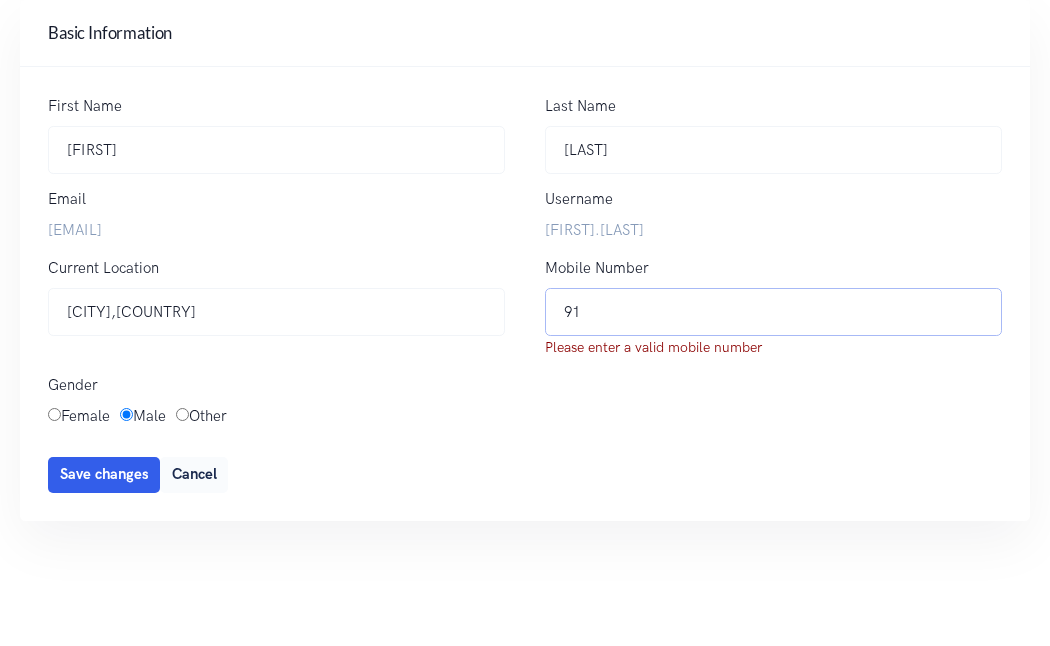 type on "9" 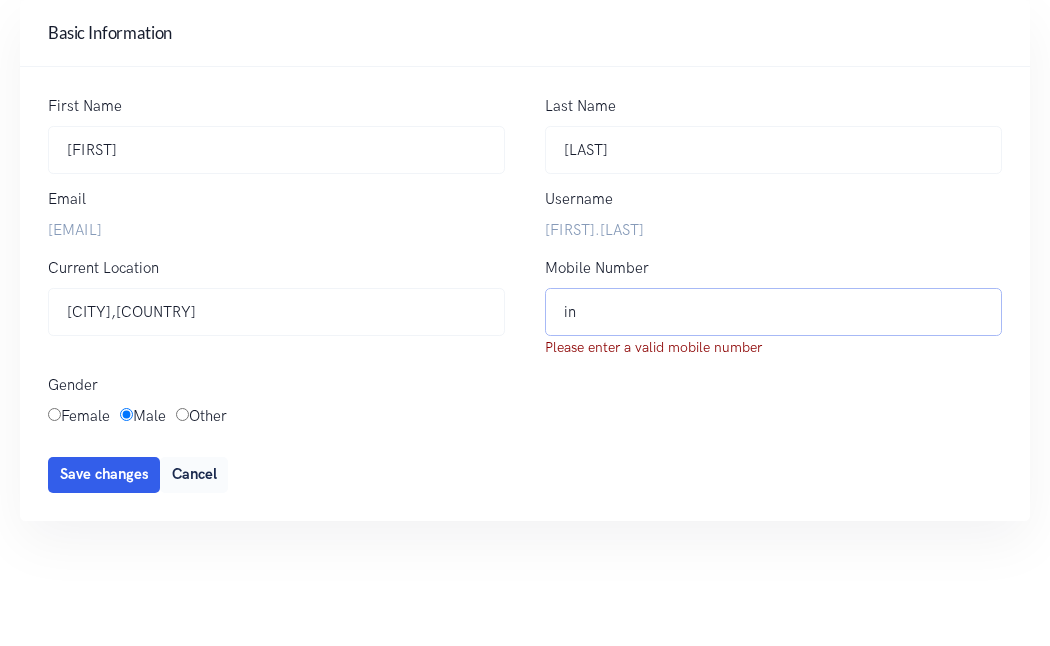 type on "i" 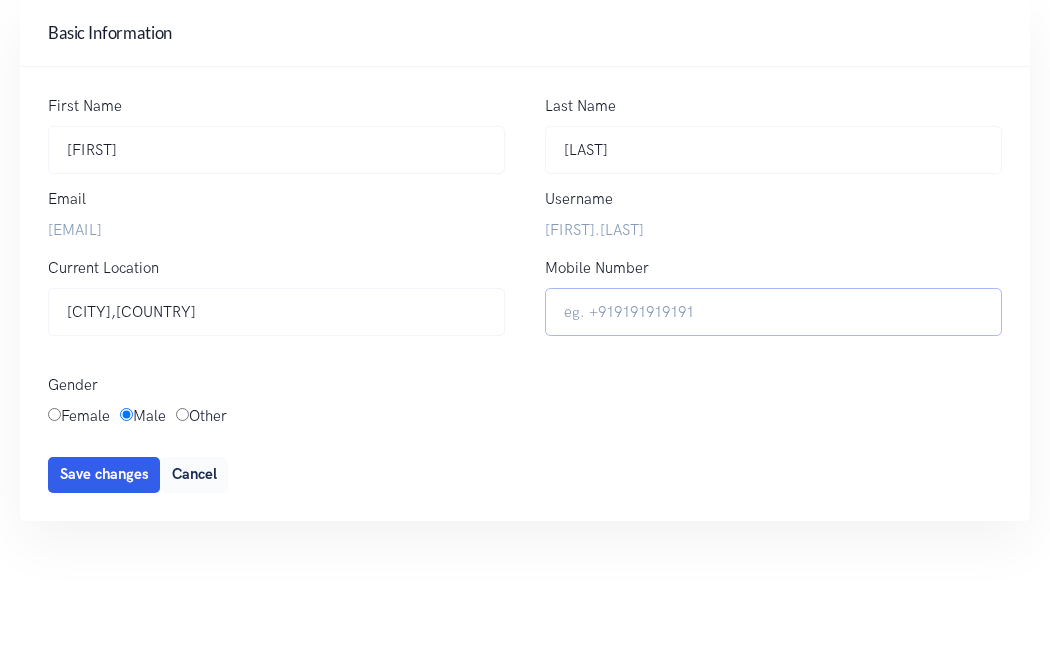 type on "9" 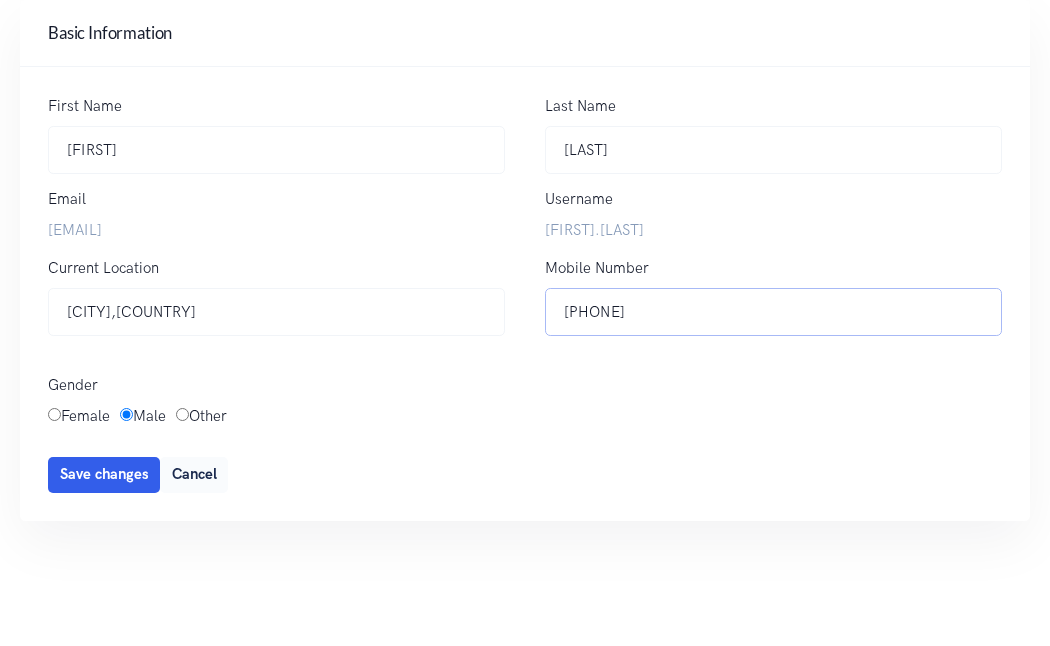 type on "[PHONE]" 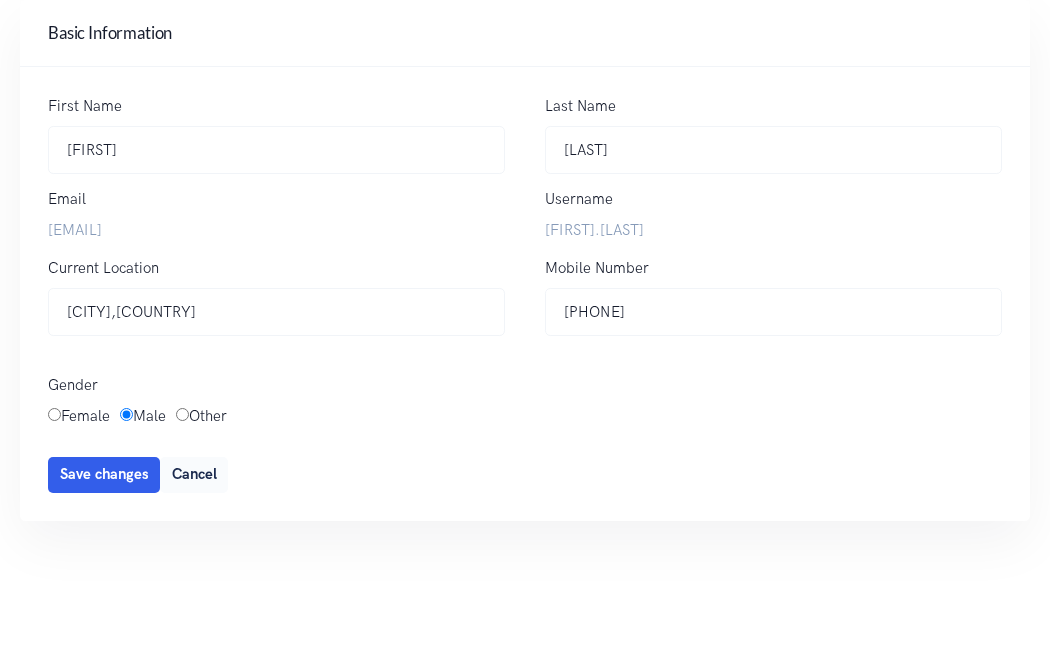 click on "[FIRST]" at bounding box center (773, 231) 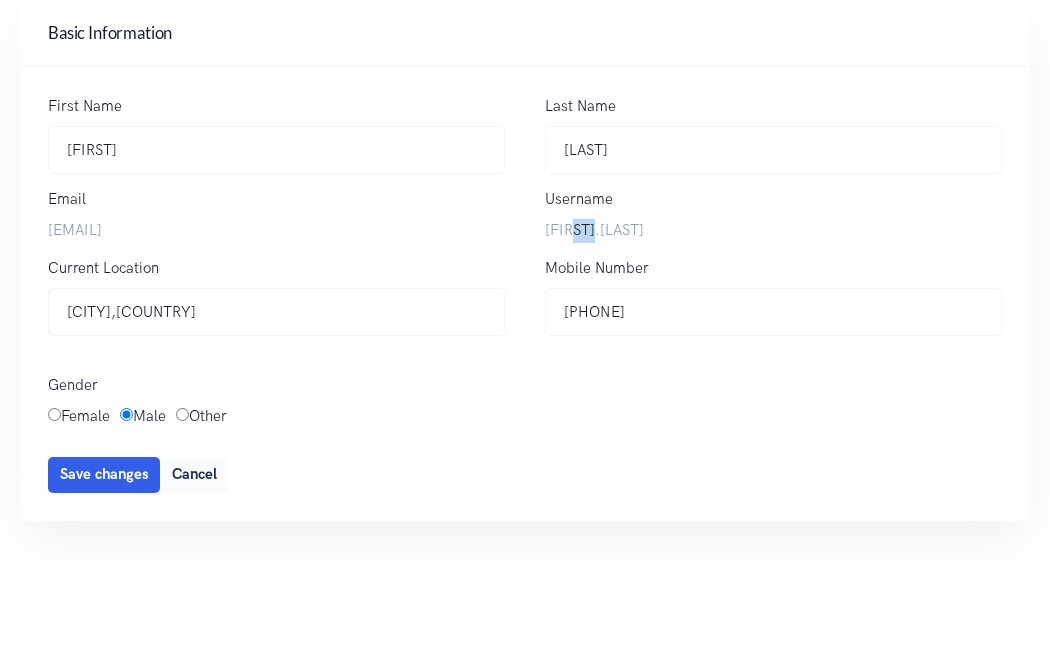 click on "[FIRST]" at bounding box center (773, 231) 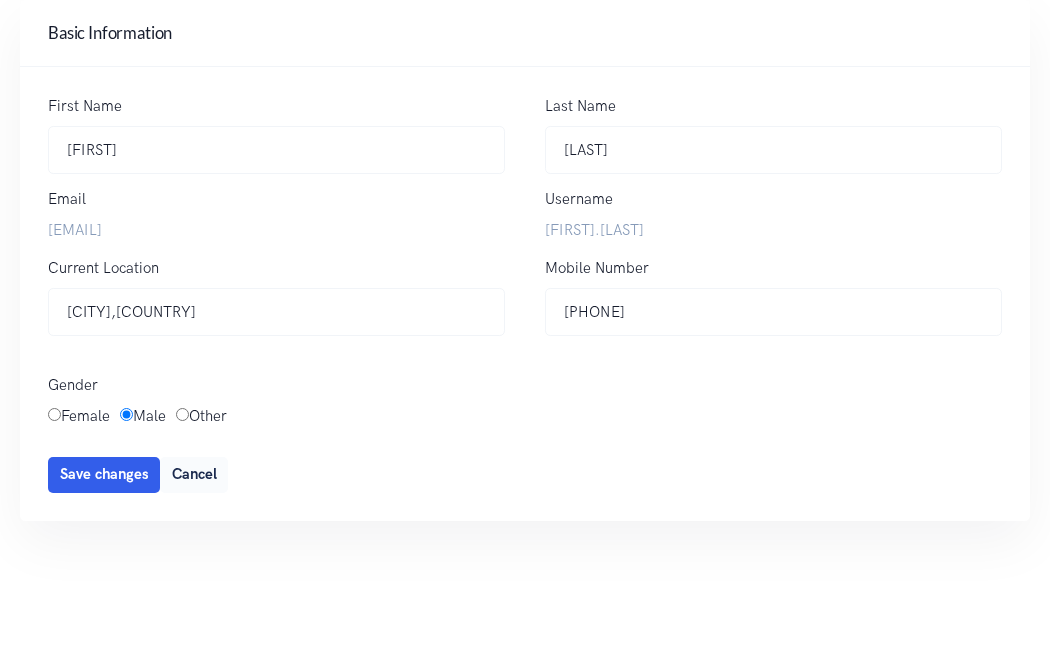 click on "Current Location Jodhpur,India Jodhpur,India" at bounding box center (276, 315) 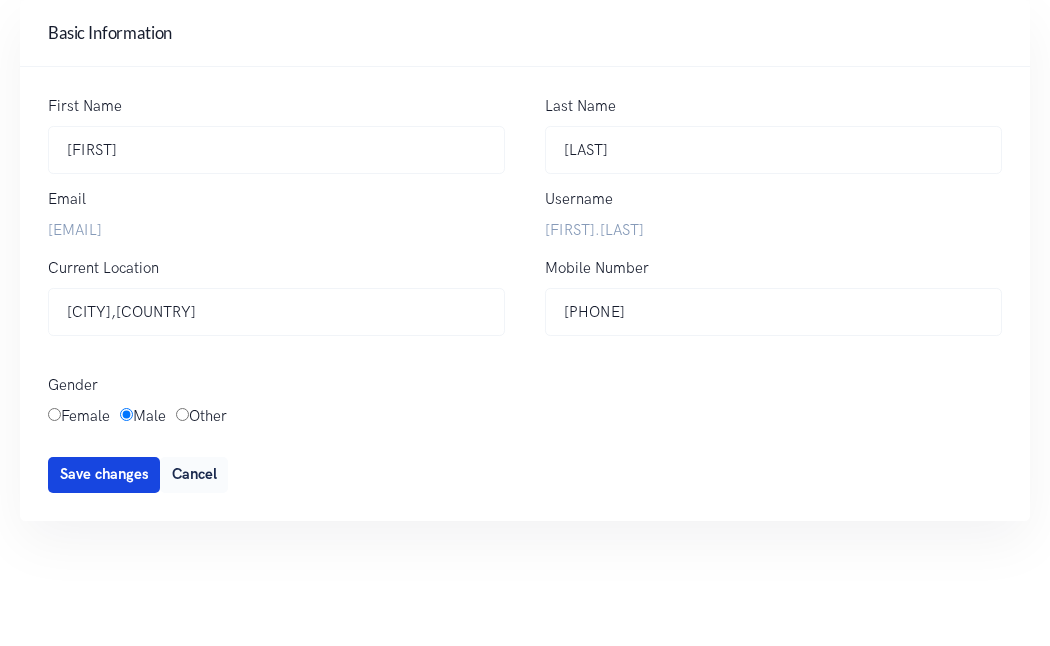 click on "Save changes" at bounding box center (104, 474) 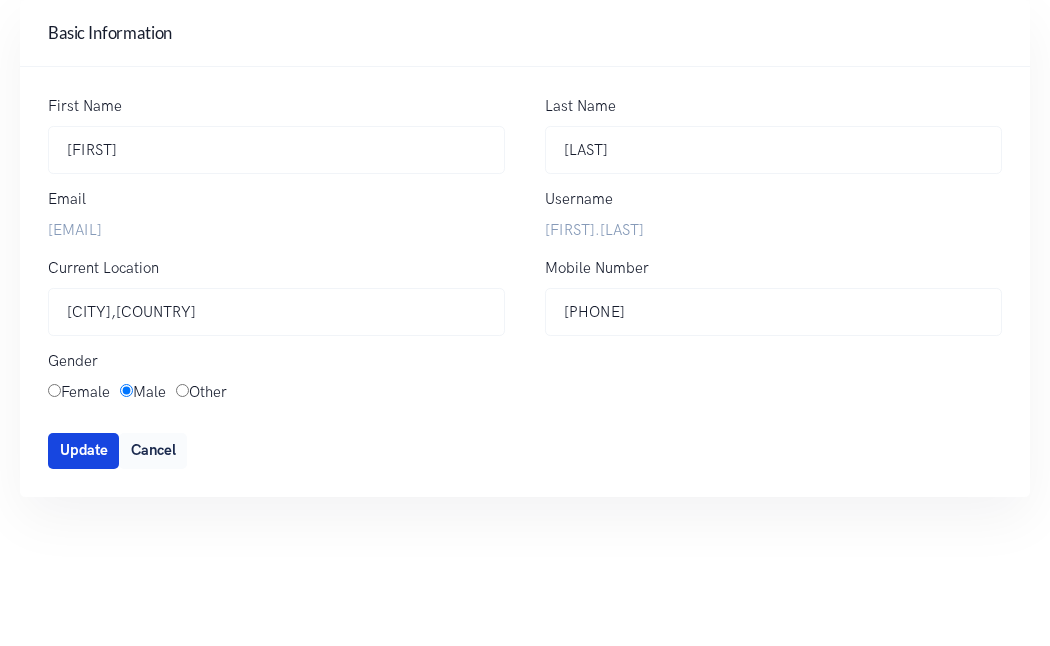 click on "Update" at bounding box center (84, 450) 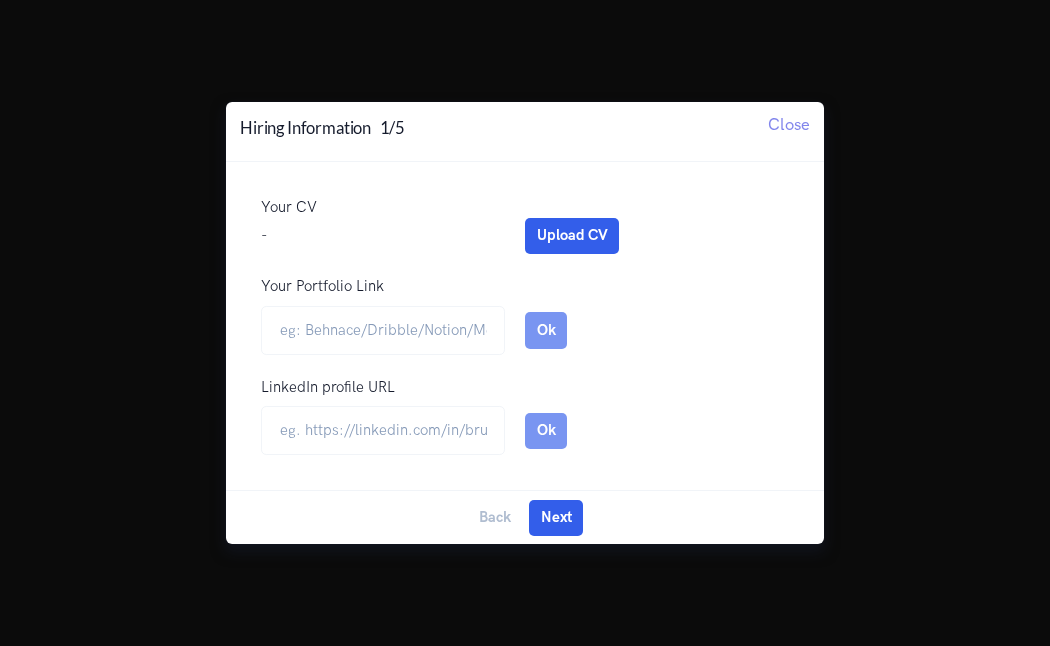 scroll, scrollTop: 0, scrollLeft: 0, axis: both 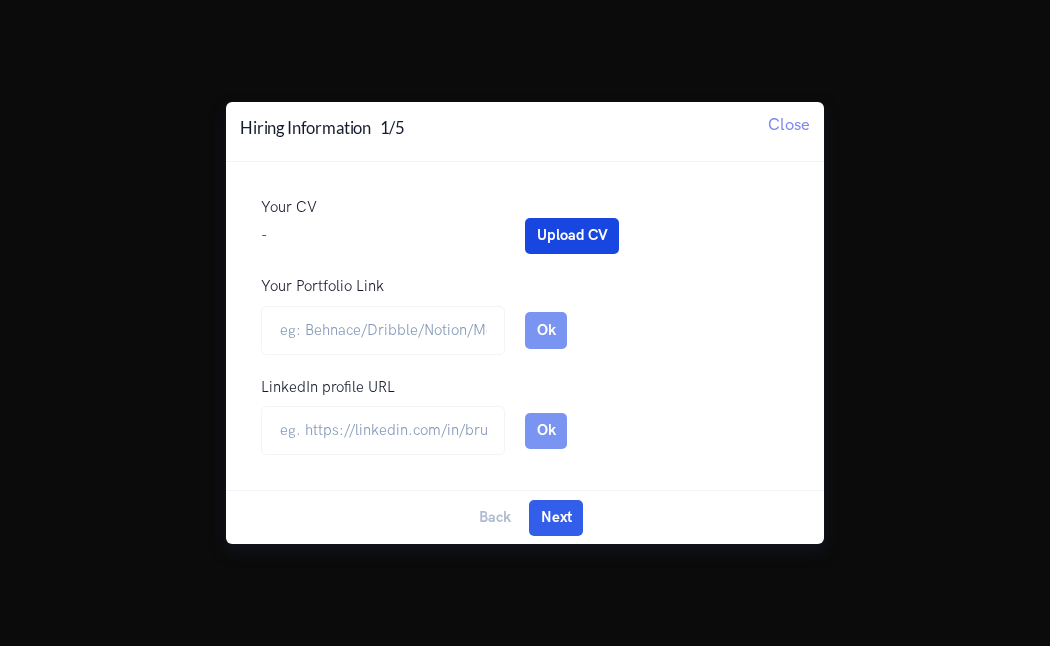 click on "Upload CV" at bounding box center (572, 236) 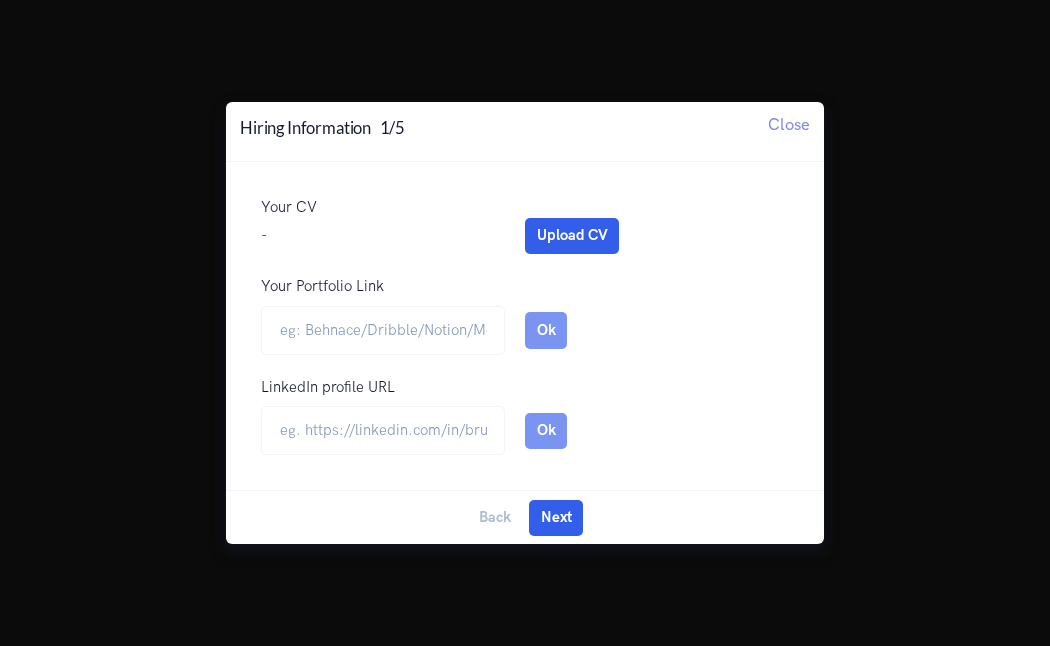 scroll, scrollTop: 0, scrollLeft: 0, axis: both 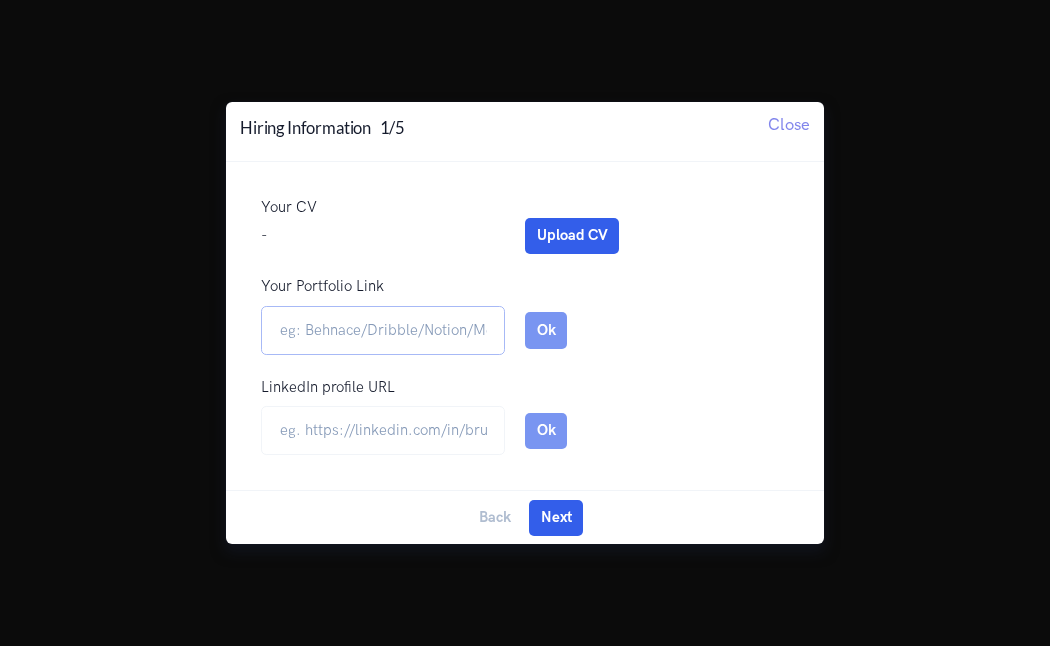 click on "Your Portfolio Link" at bounding box center [383, 330] 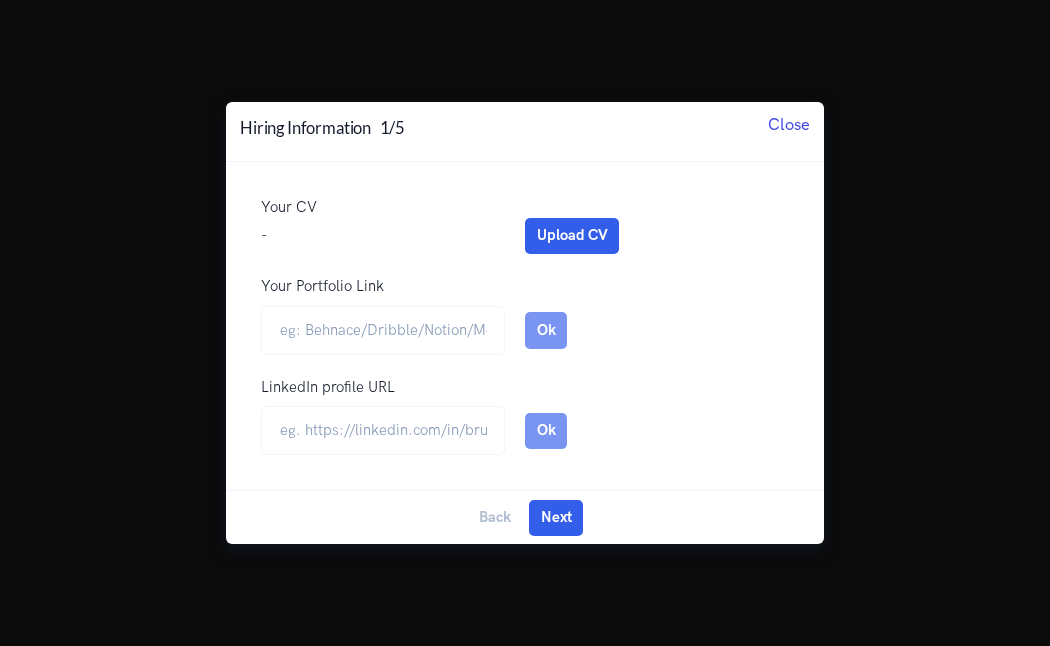 click on "Close" at bounding box center (789, 124) 